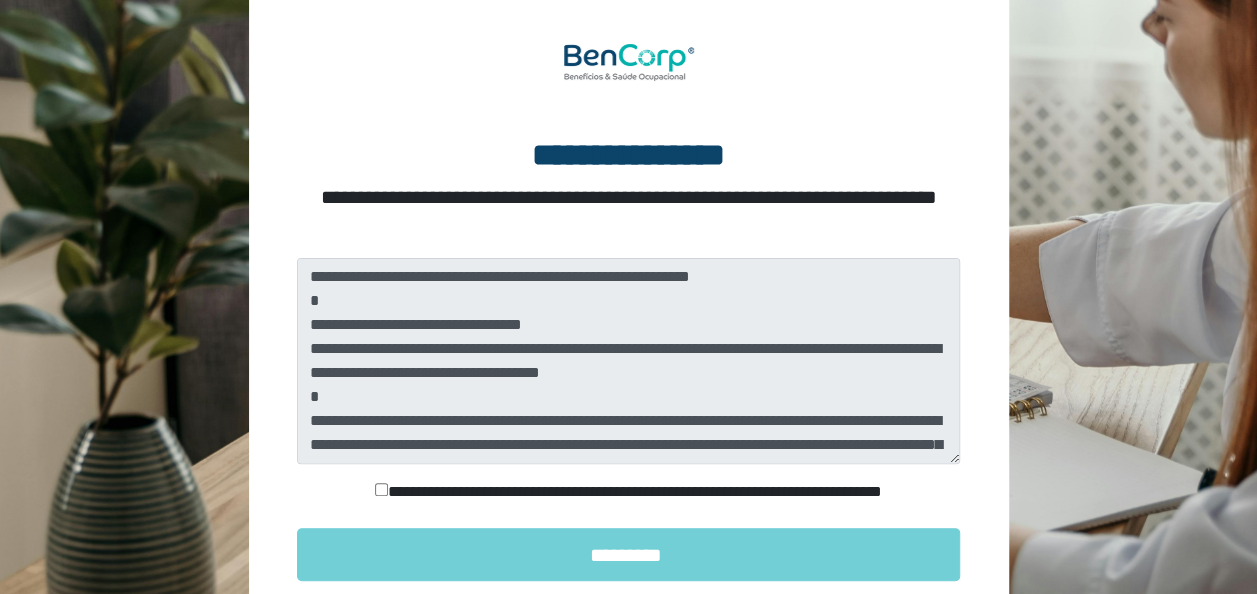 scroll, scrollTop: 200, scrollLeft: 0, axis: vertical 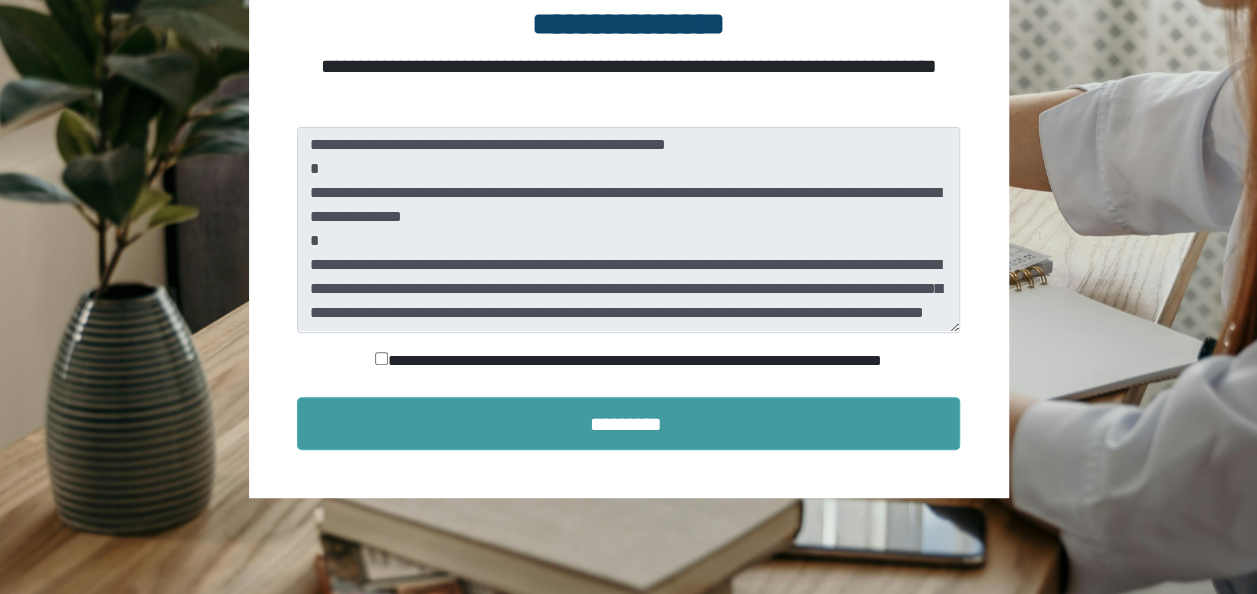 click on "*********" at bounding box center [629, 424] 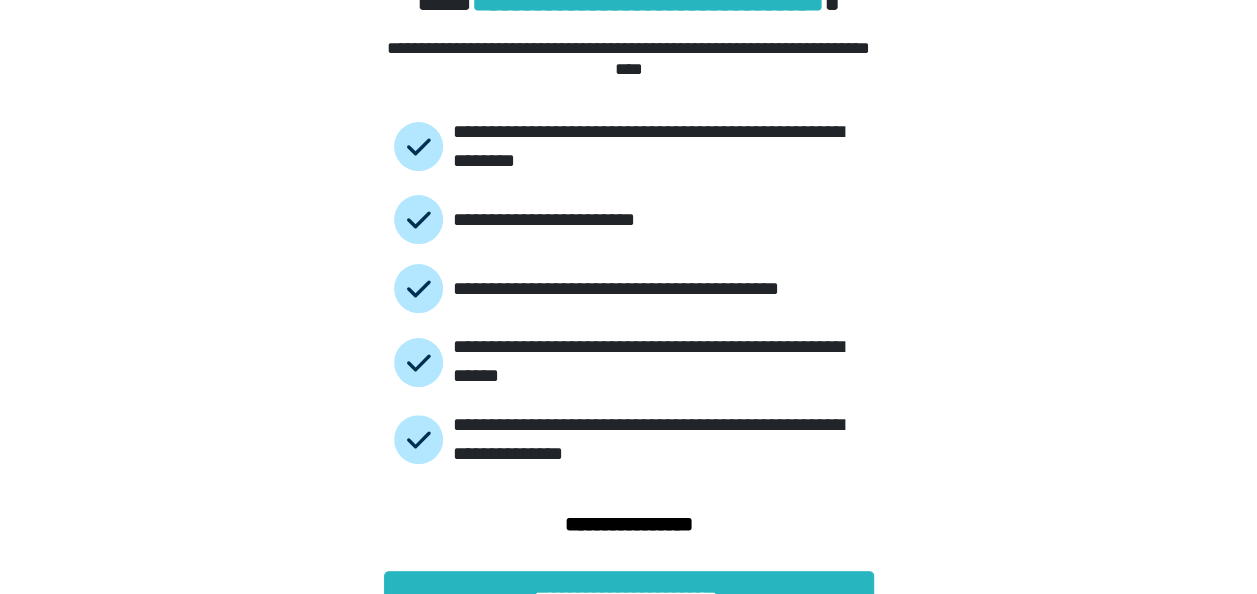 scroll, scrollTop: 147, scrollLeft: 0, axis: vertical 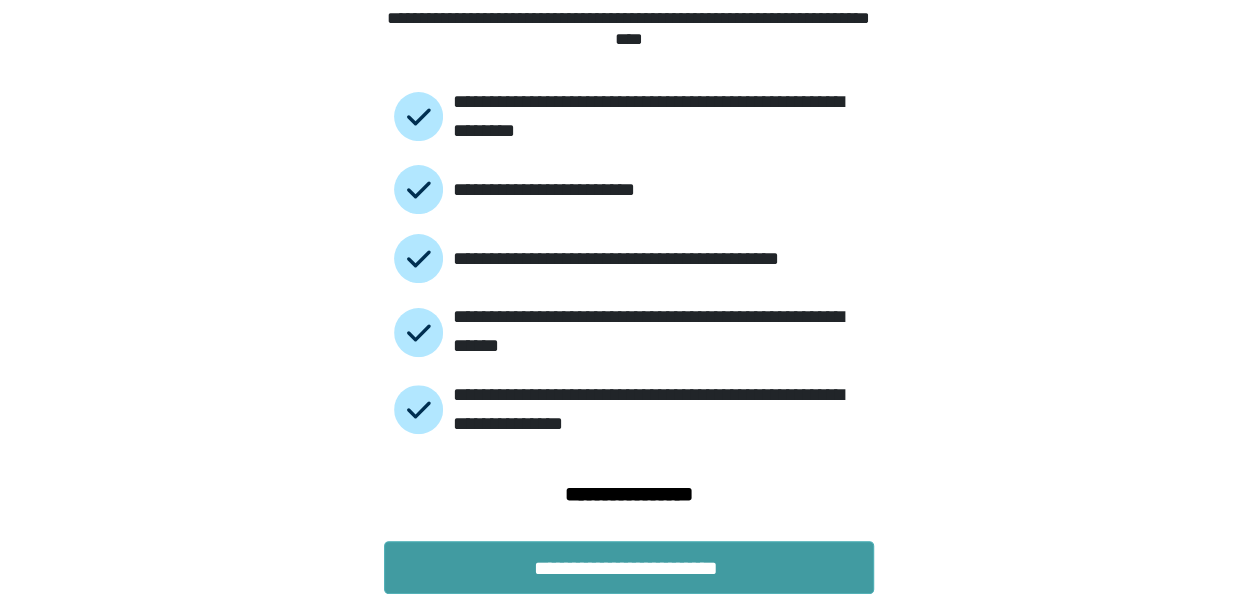 click on "**********" at bounding box center [629, 568] 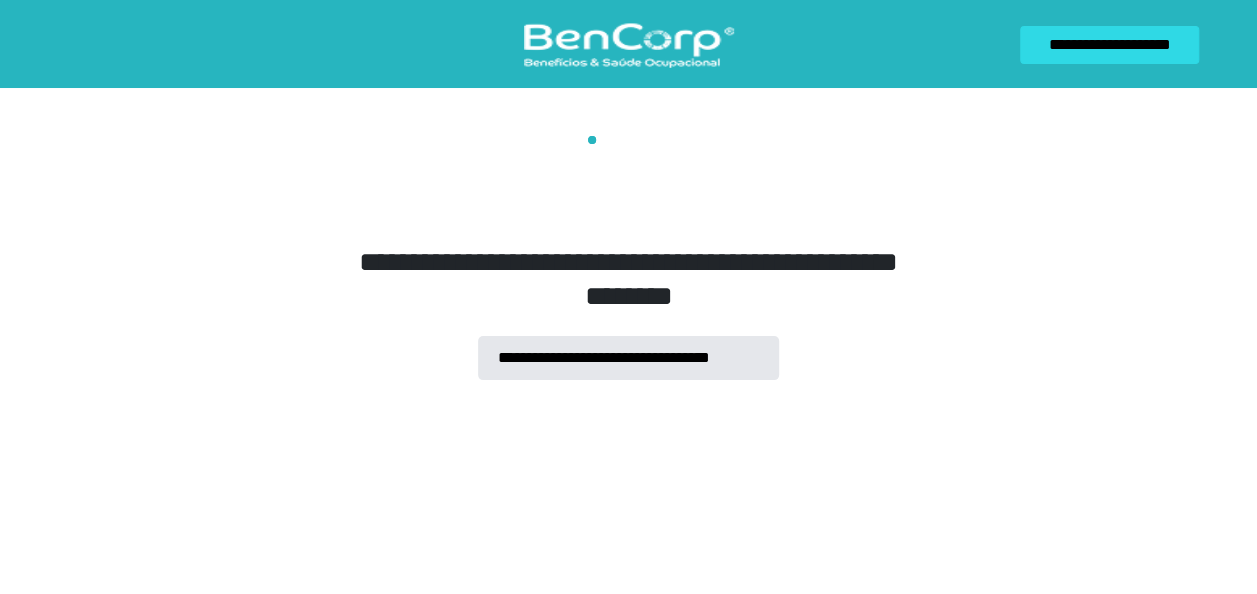 scroll, scrollTop: 0, scrollLeft: 0, axis: both 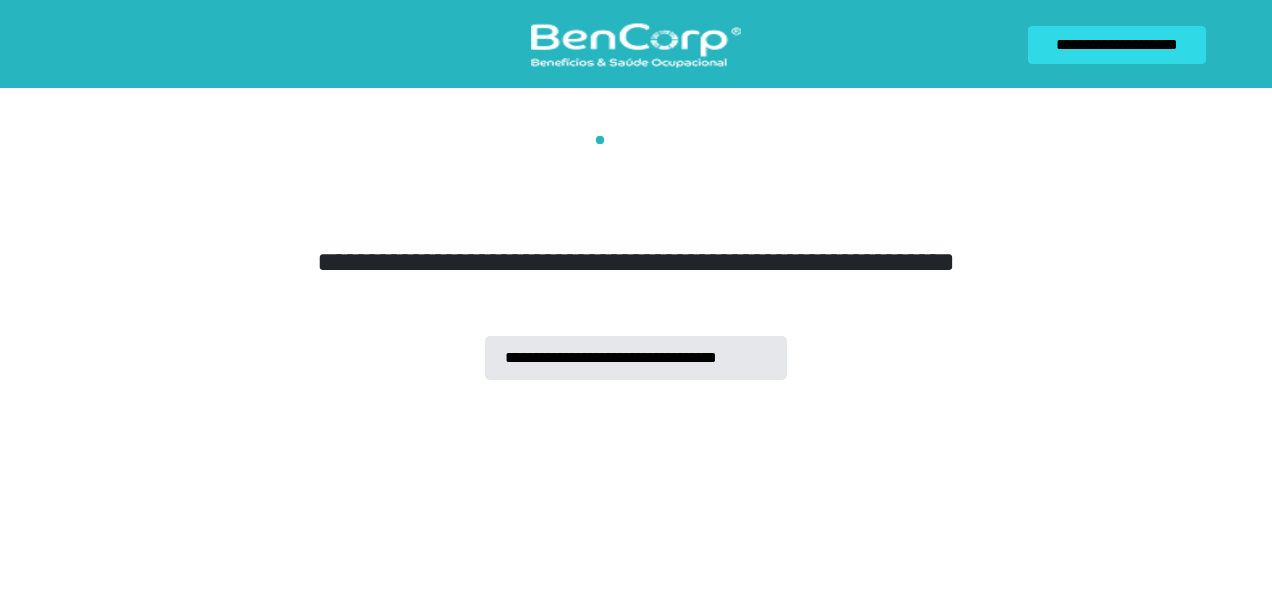click on "**********" at bounding box center (636, 190) 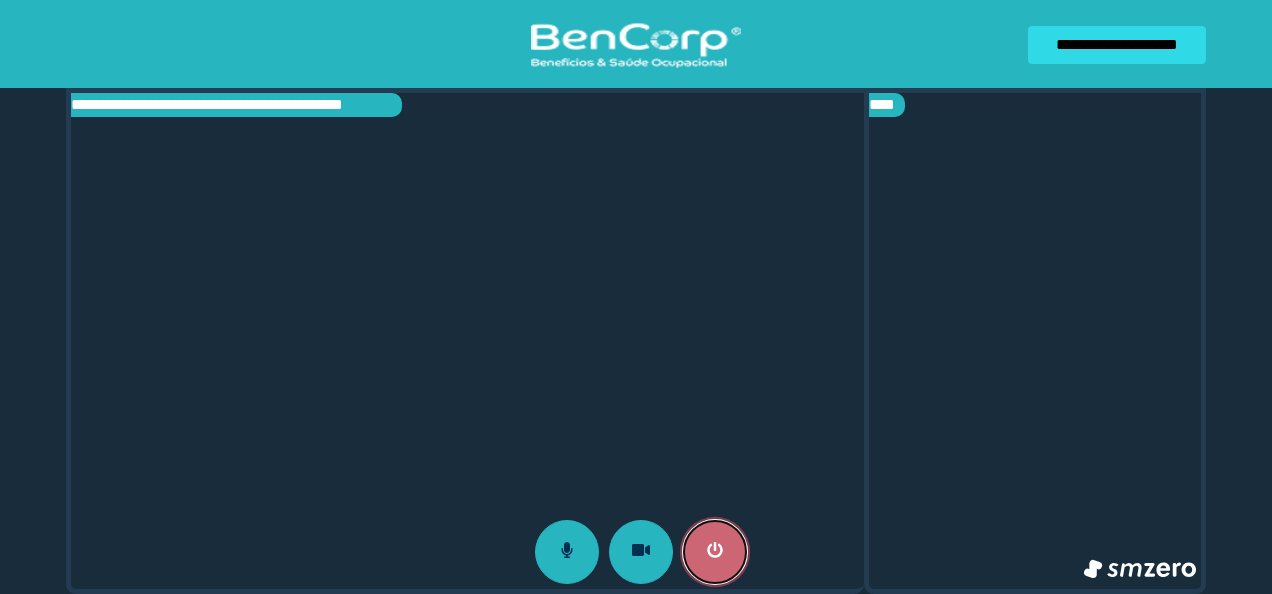 click 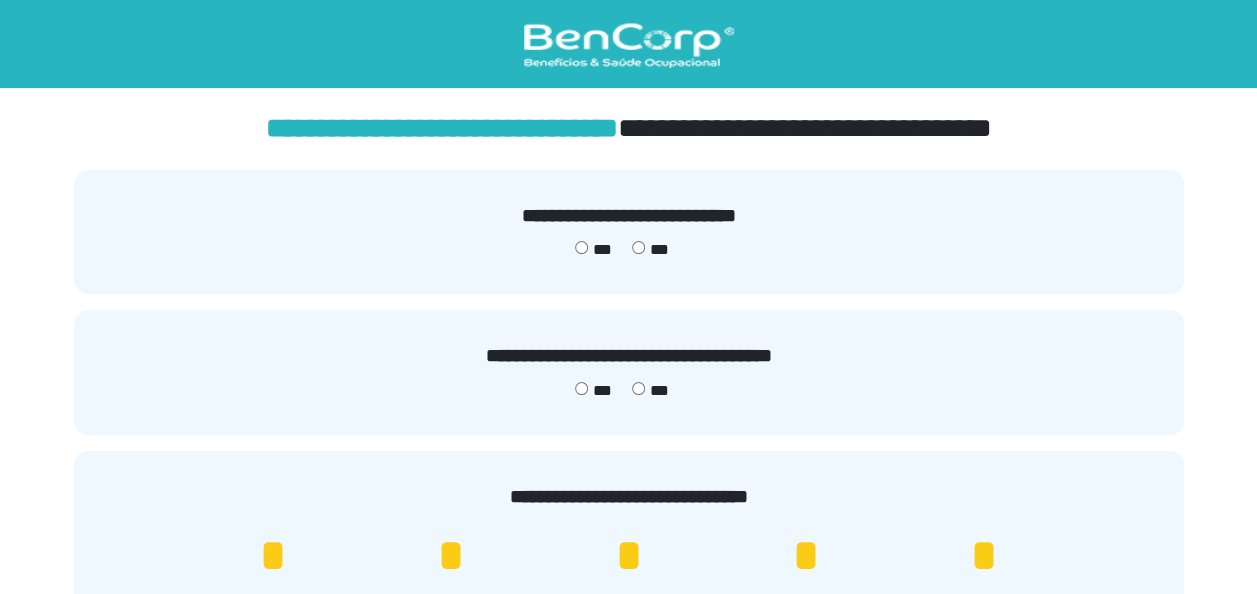 click on "***" at bounding box center (593, 250) 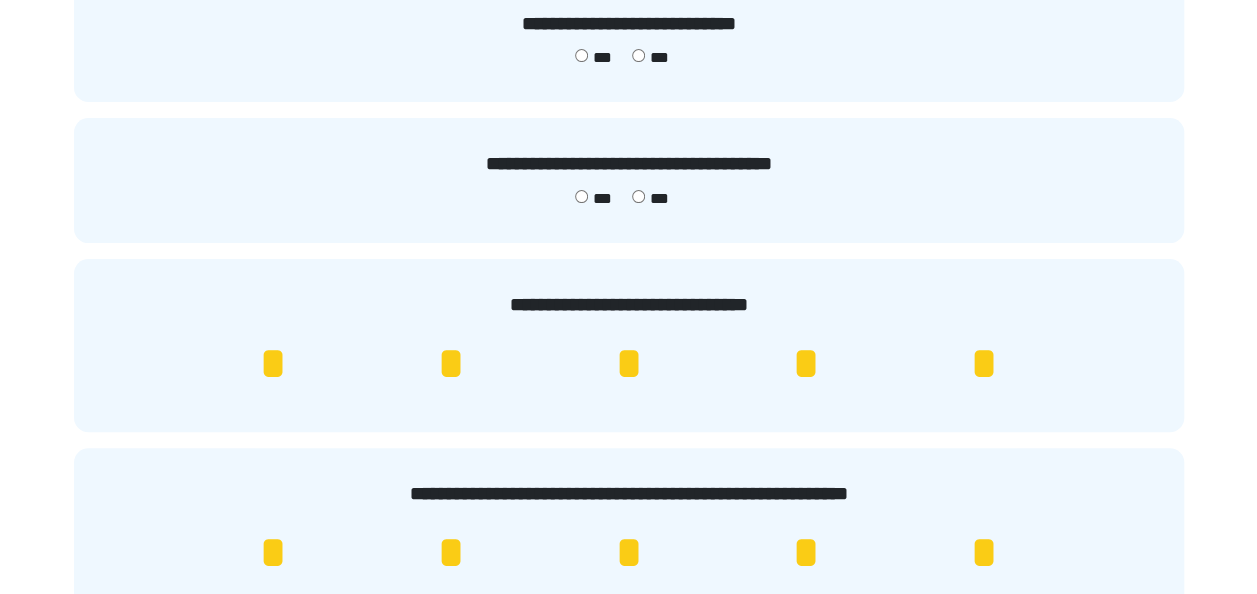 scroll, scrollTop: 200, scrollLeft: 0, axis: vertical 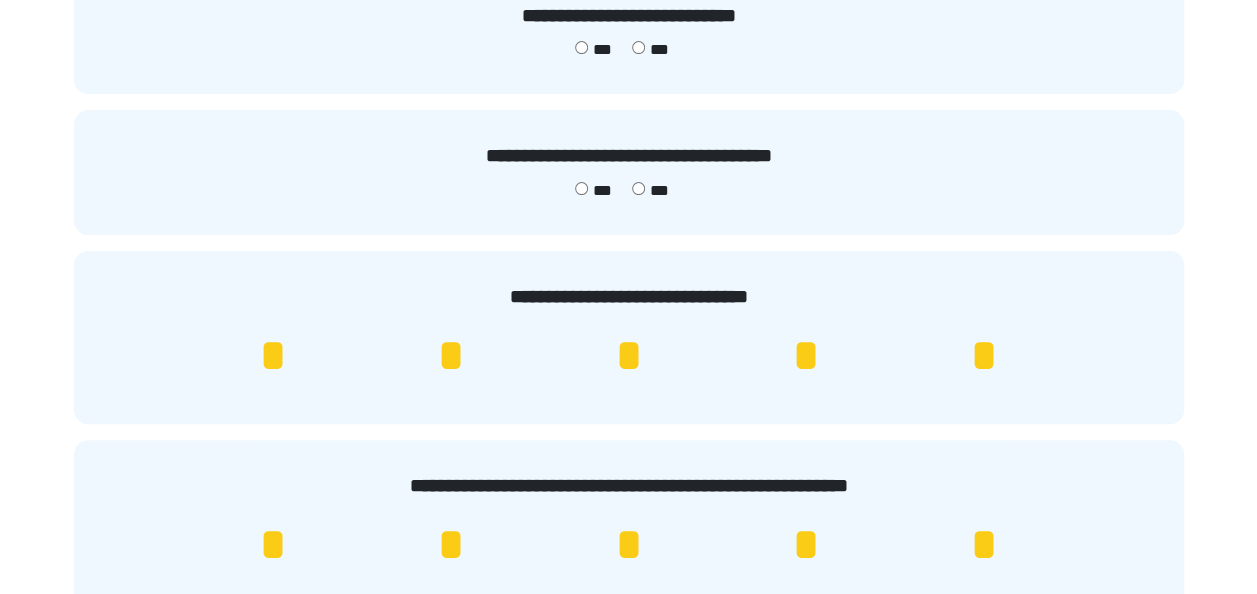 click on "*" at bounding box center [984, 356] 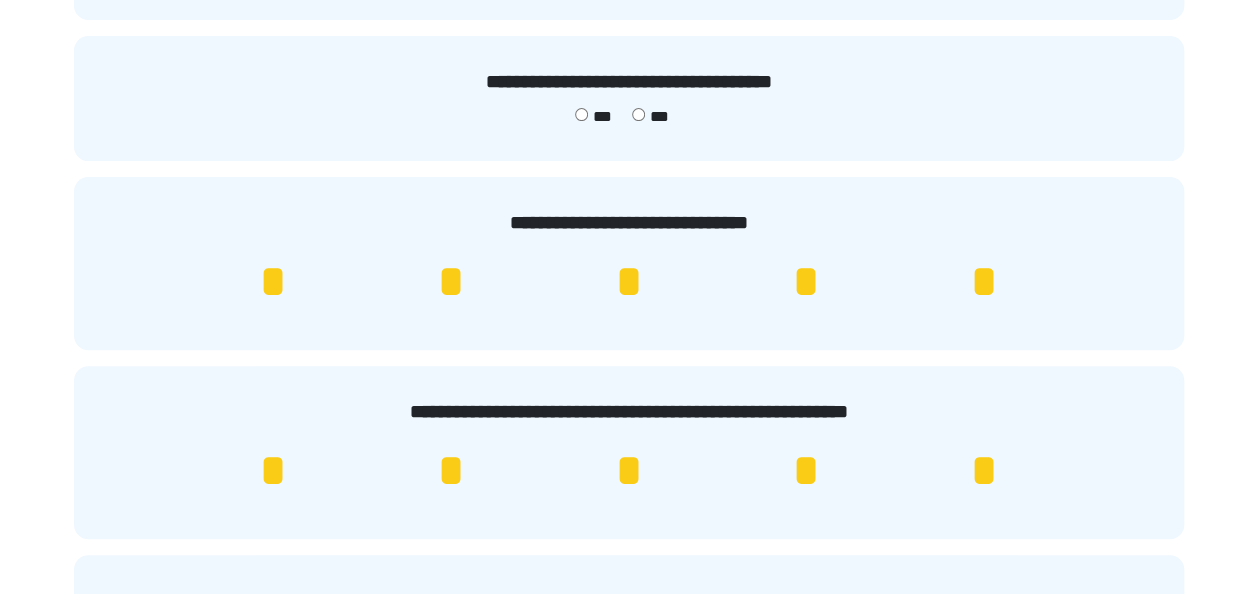 scroll, scrollTop: 300, scrollLeft: 0, axis: vertical 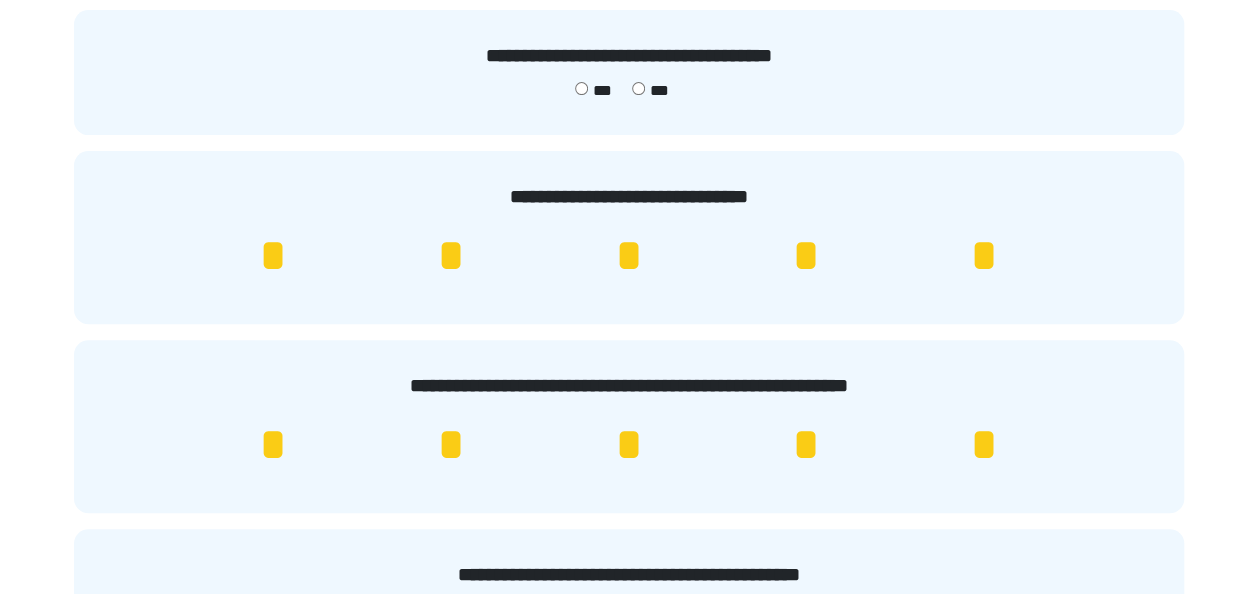 click on "*" at bounding box center (984, 445) 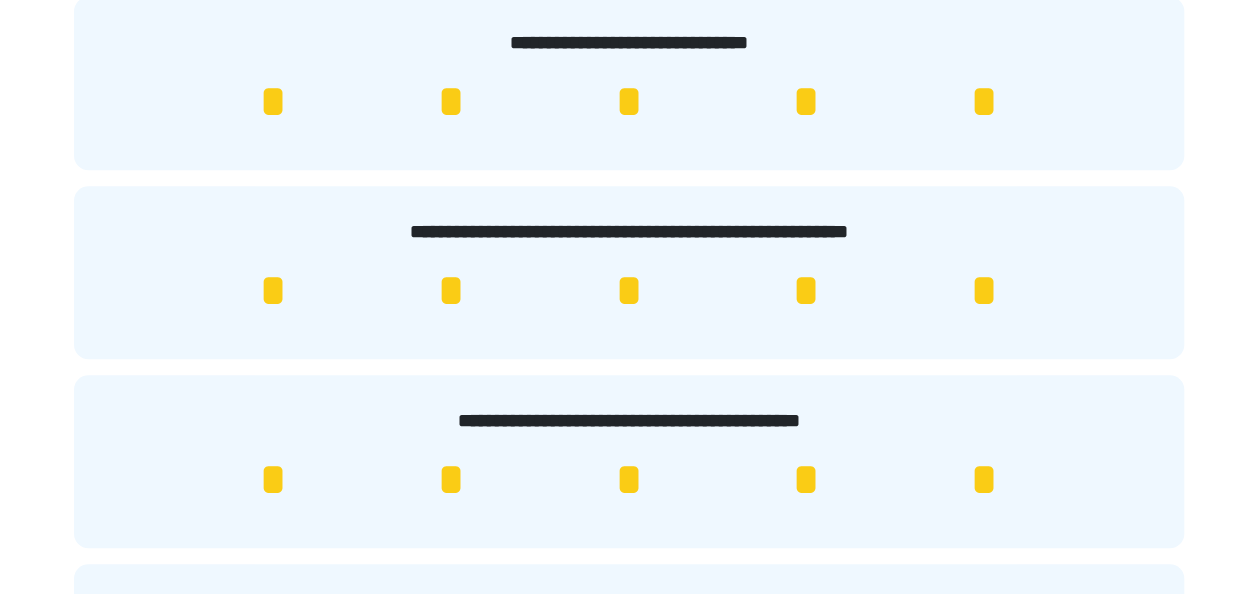 scroll, scrollTop: 500, scrollLeft: 0, axis: vertical 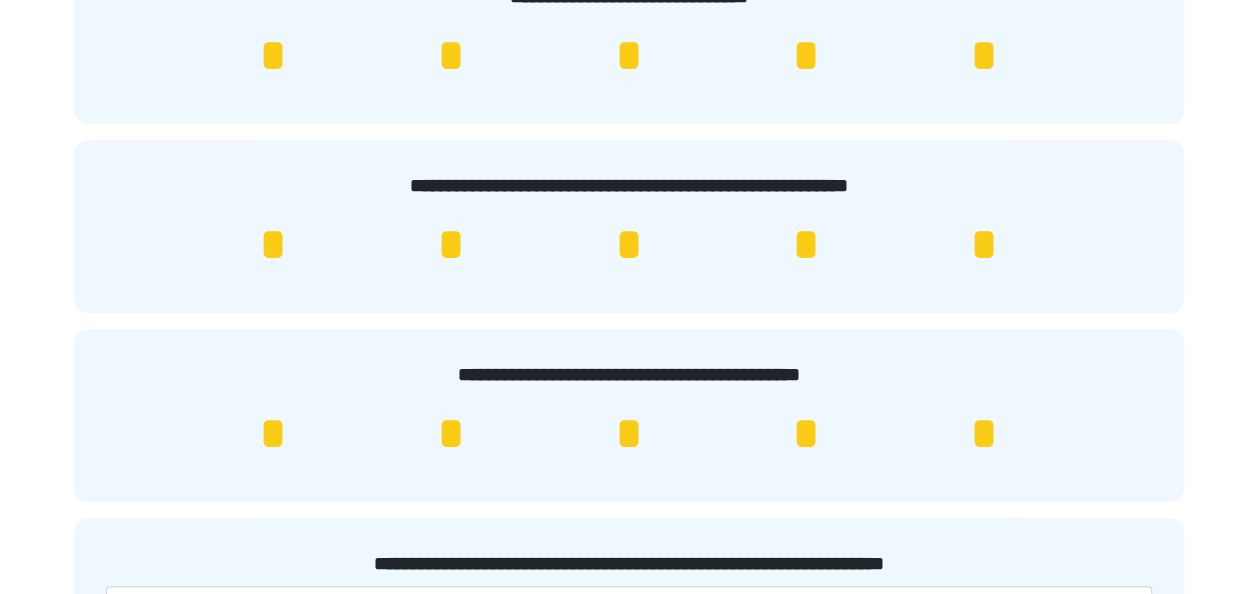 click on "*" at bounding box center [984, 434] 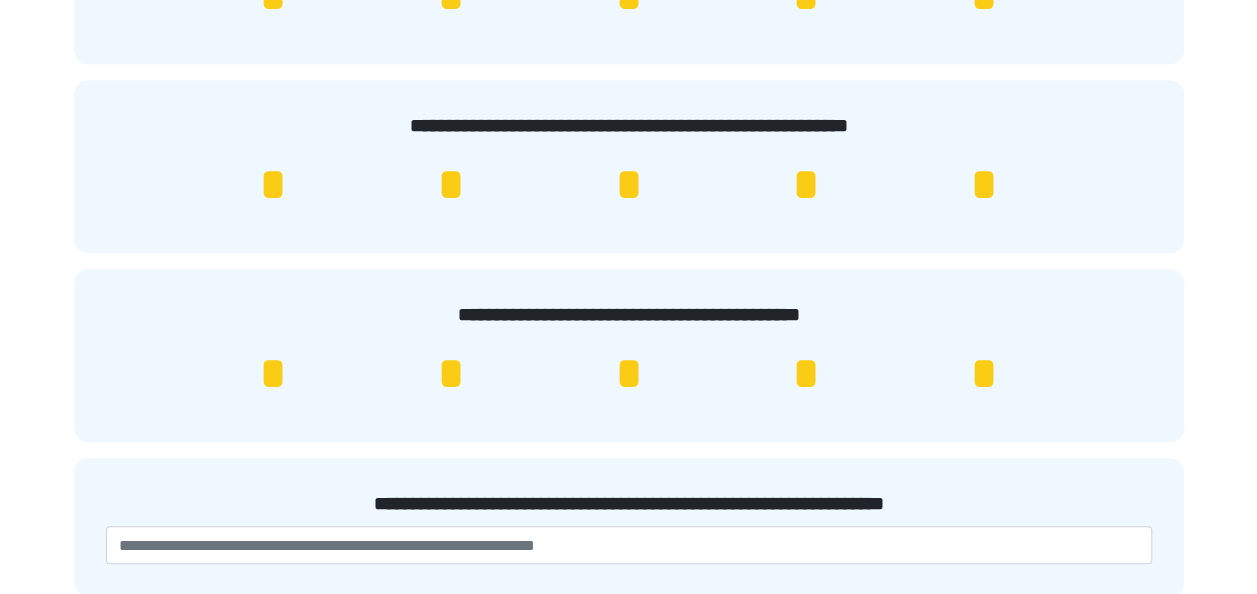 scroll, scrollTop: 640, scrollLeft: 0, axis: vertical 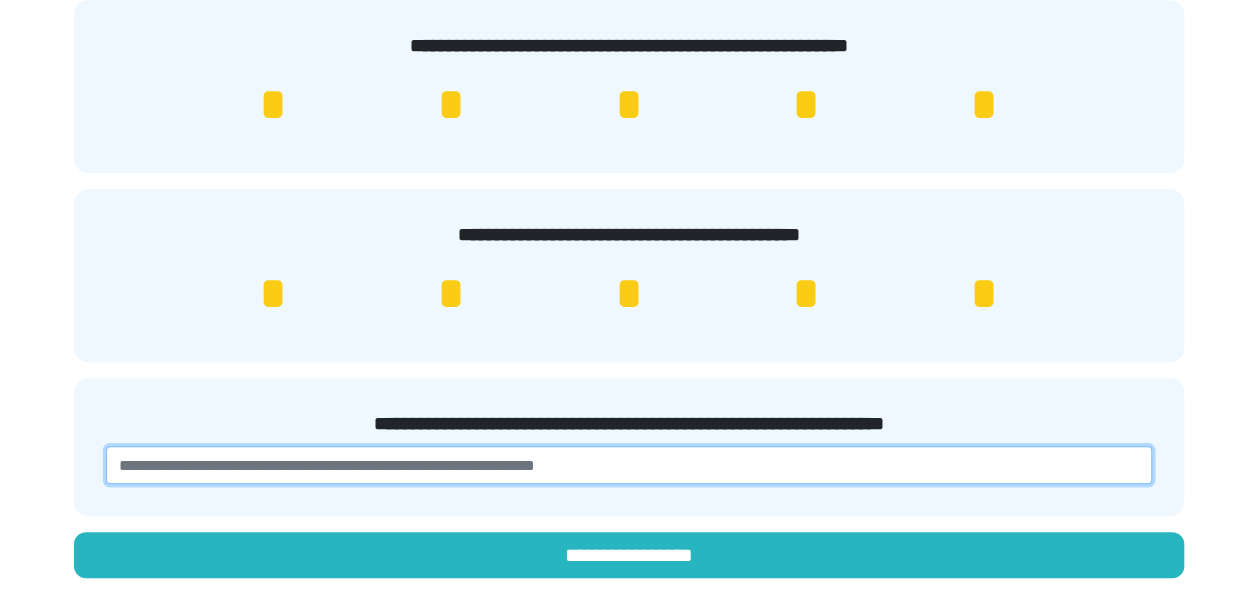 click at bounding box center (629, 465) 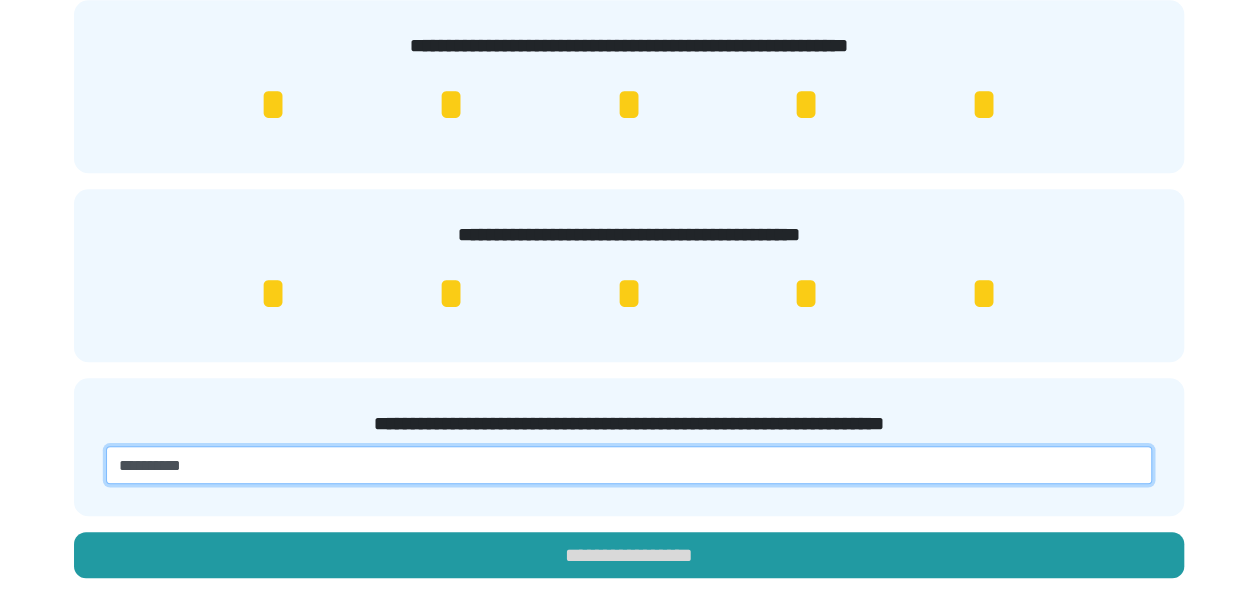 type on "**********" 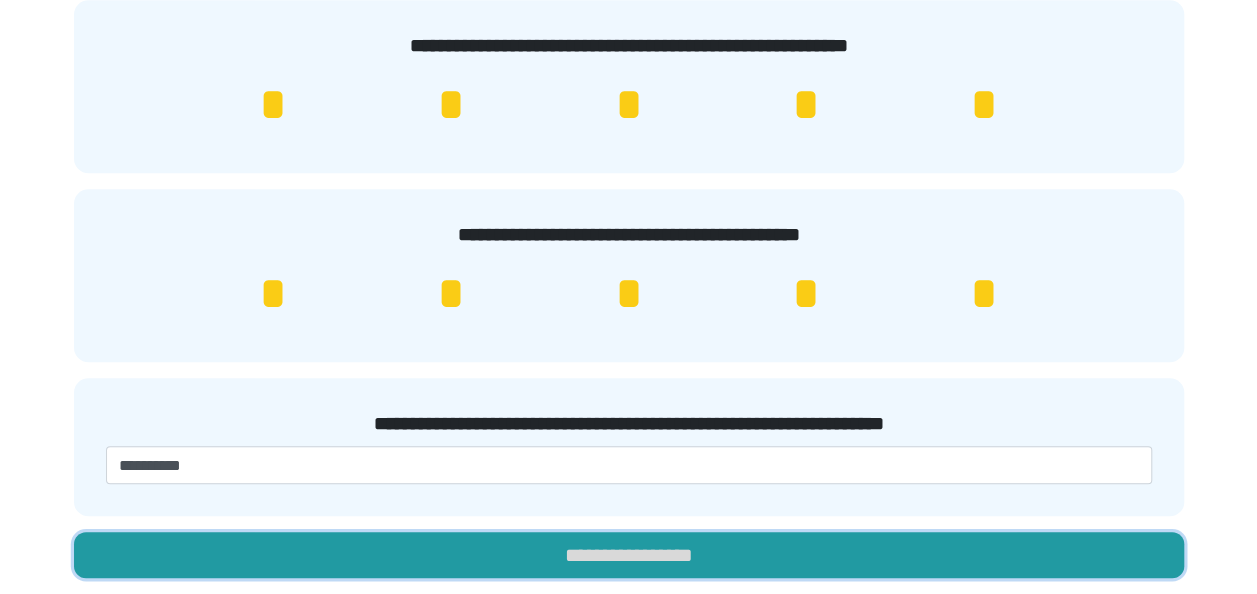 click on "**********" at bounding box center (629, 555) 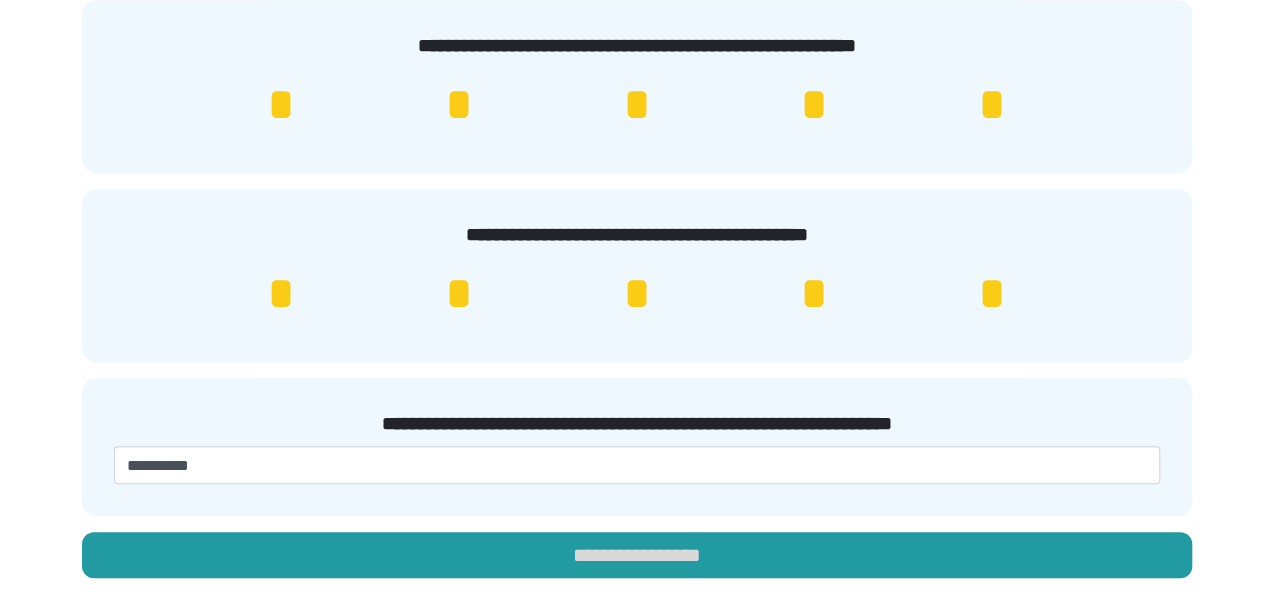 scroll, scrollTop: 0, scrollLeft: 0, axis: both 